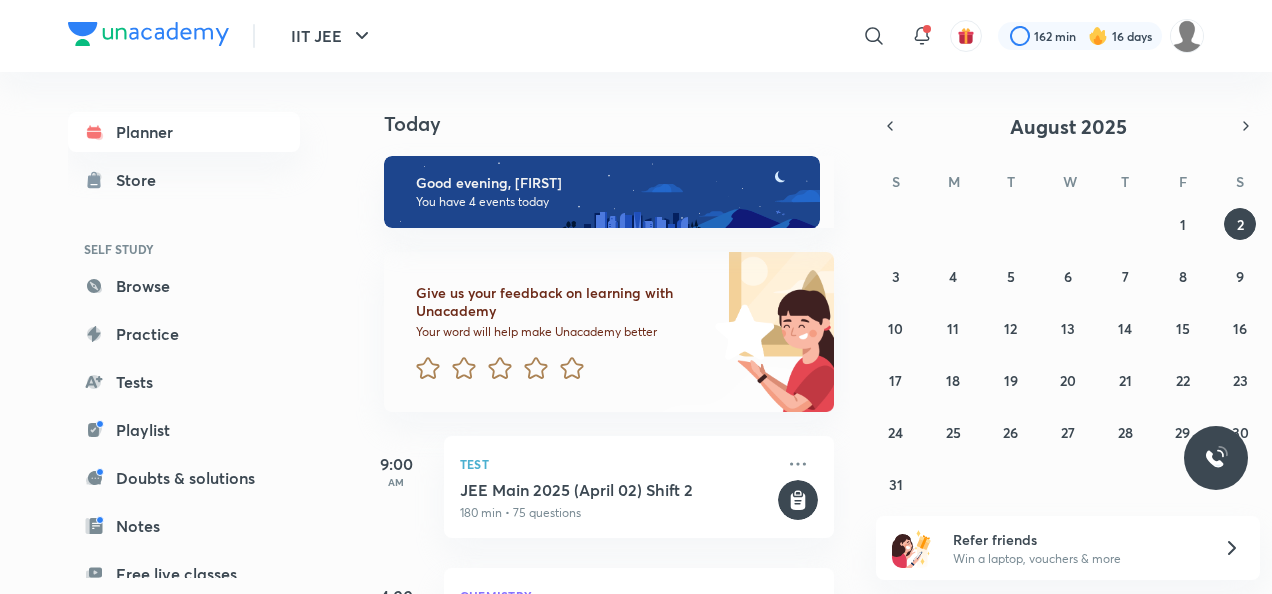 scroll, scrollTop: 0, scrollLeft: 0, axis: both 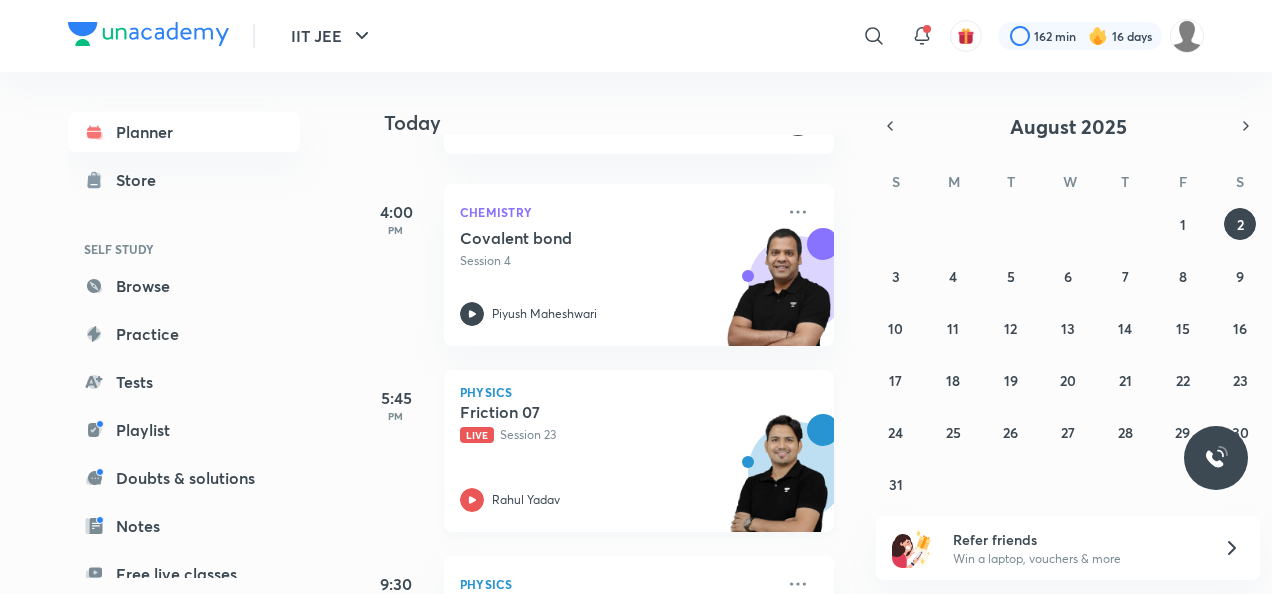 click on "Rahul Yadav" at bounding box center [617, 500] 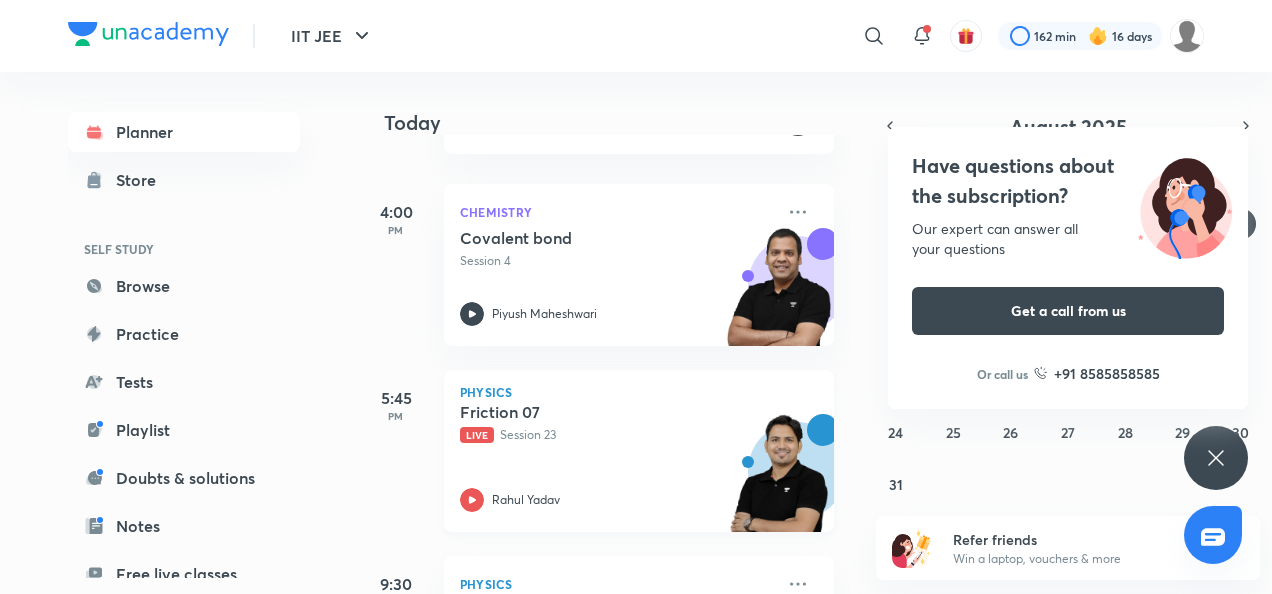 click 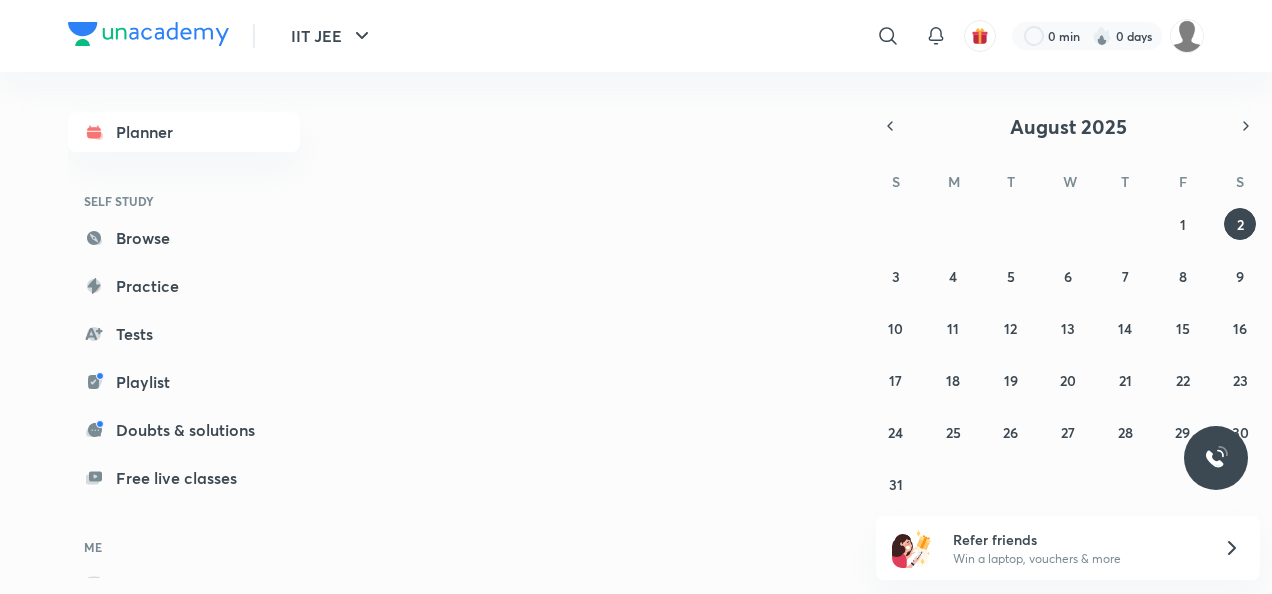 scroll, scrollTop: 0, scrollLeft: 0, axis: both 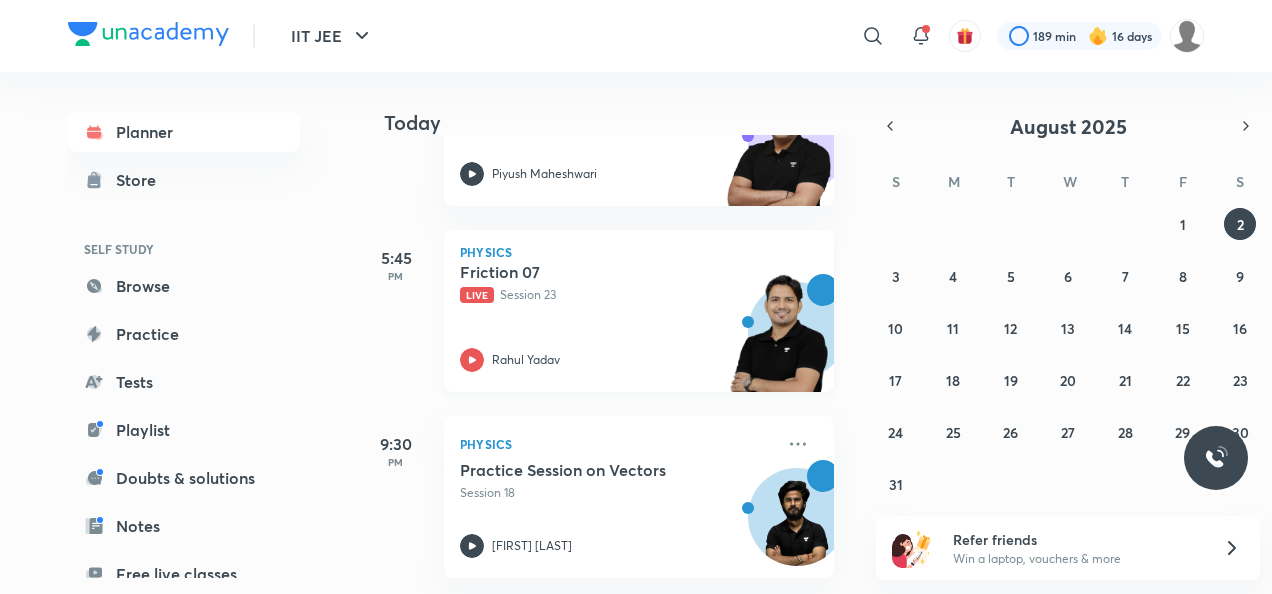 click 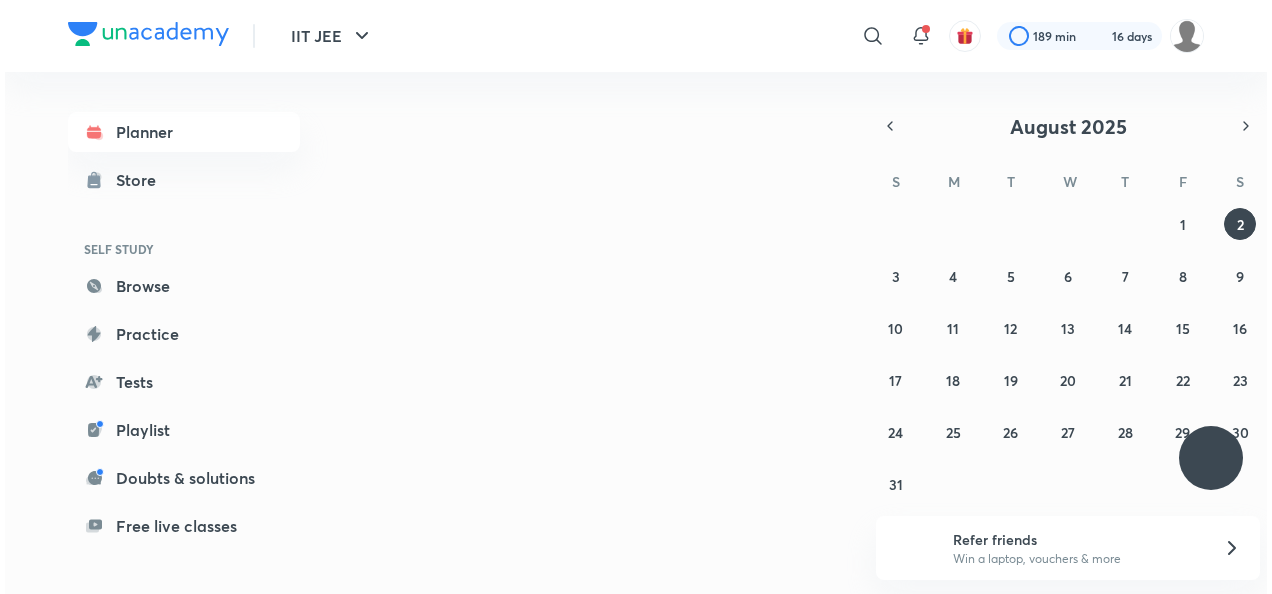 scroll, scrollTop: 0, scrollLeft: 0, axis: both 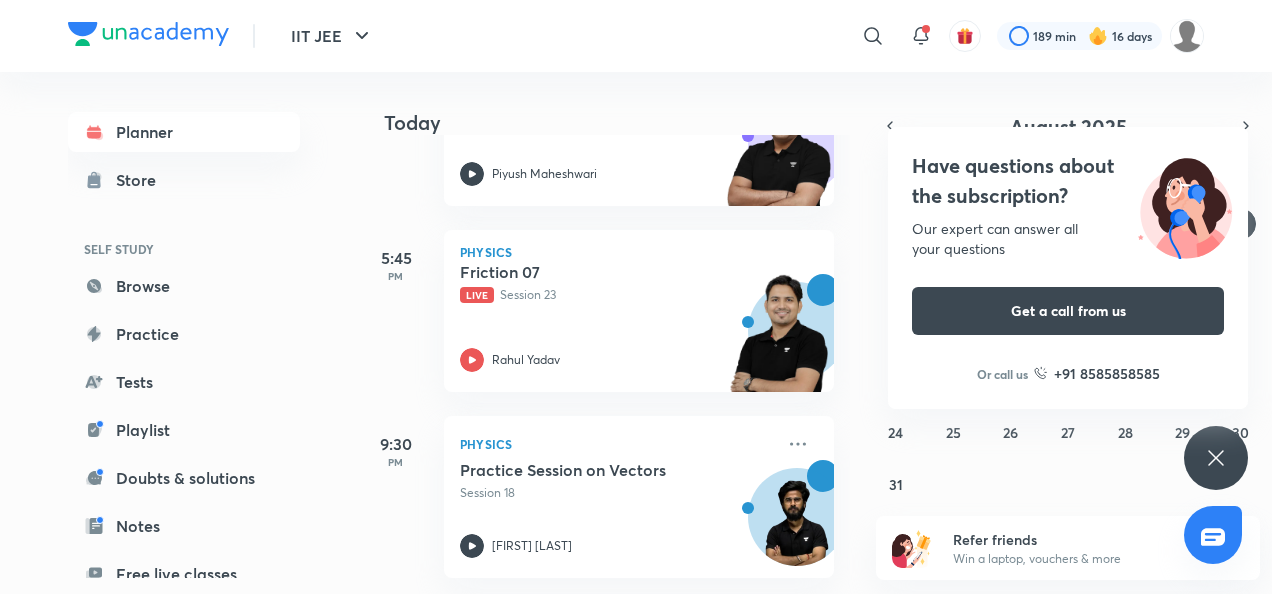 click 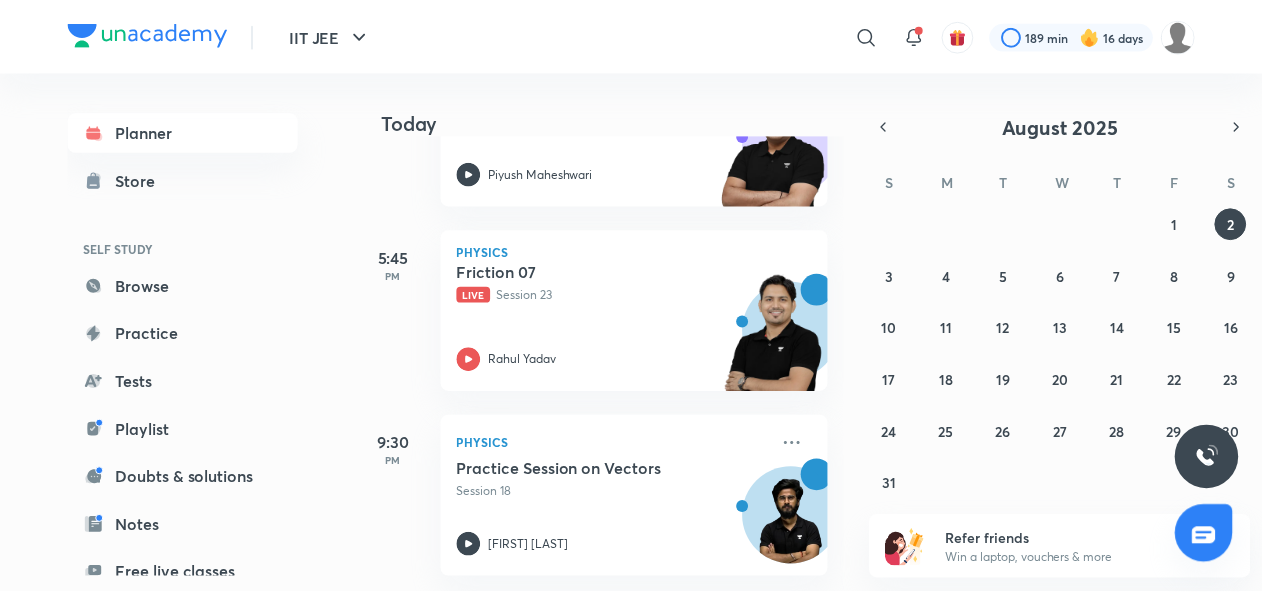 scroll, scrollTop: 0, scrollLeft: 0, axis: both 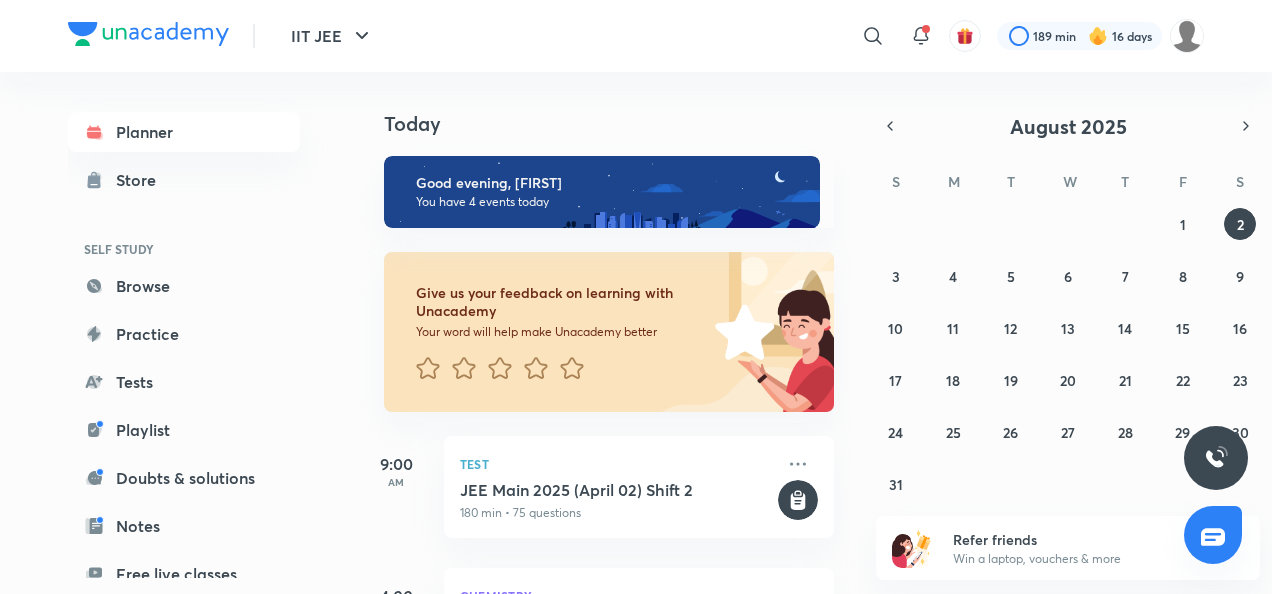 click on "​" at bounding box center [881, 36] 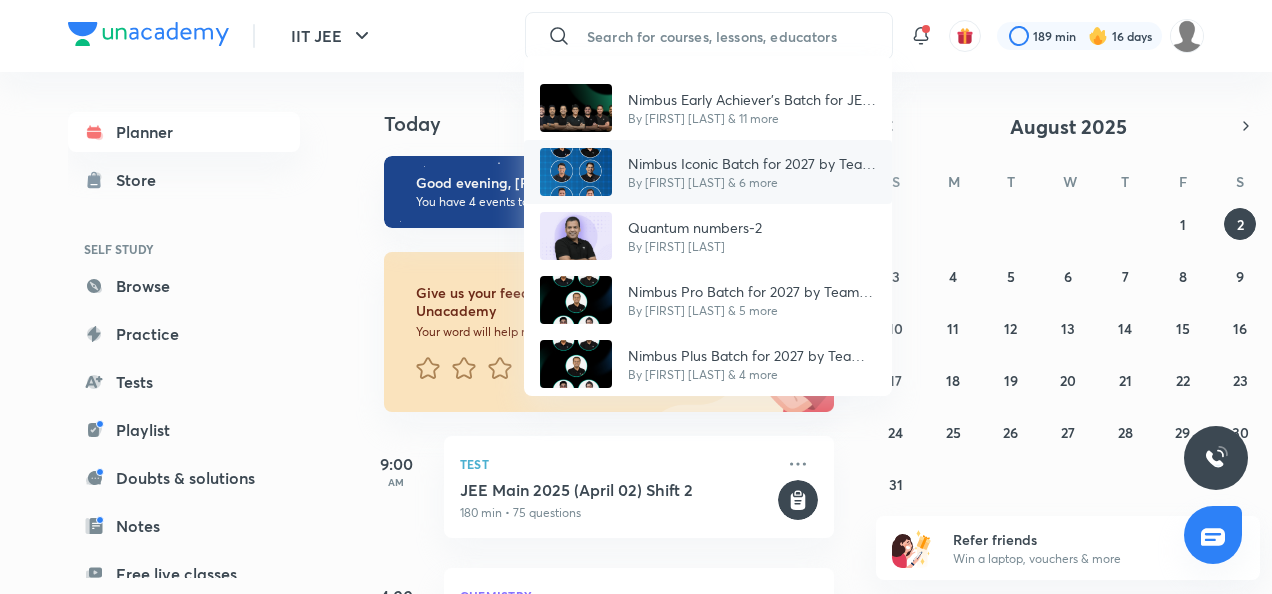 click on "Nimbus Iconic Batch for 2027 by Team Legends" at bounding box center (752, 163) 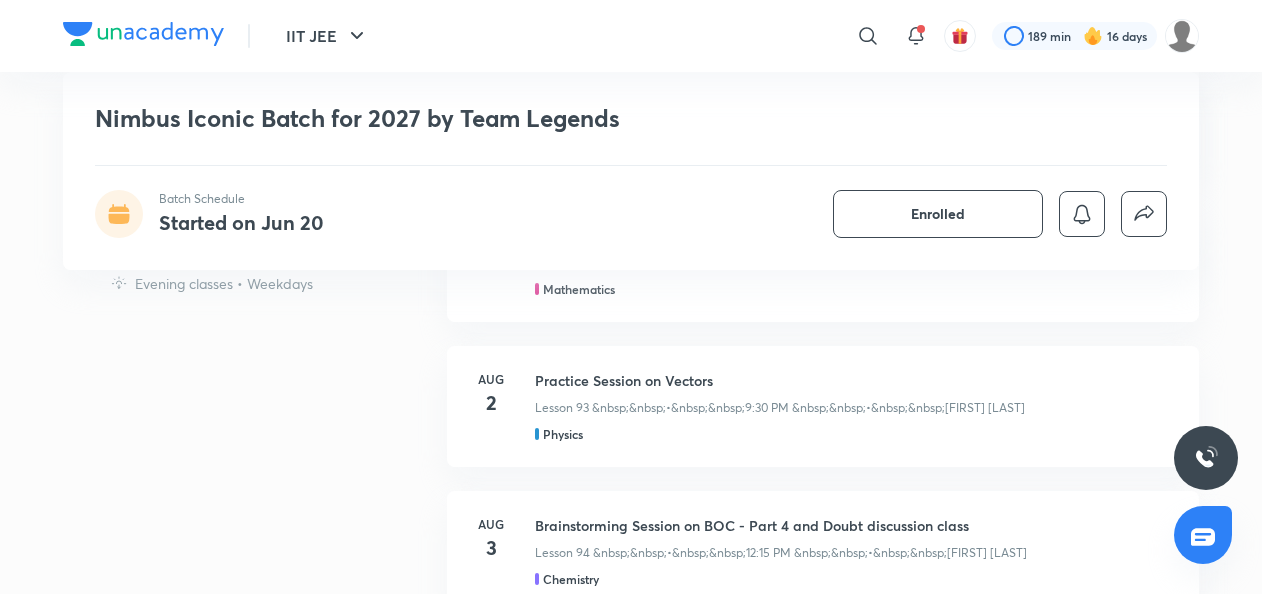 scroll, scrollTop: 1418, scrollLeft: 0, axis: vertical 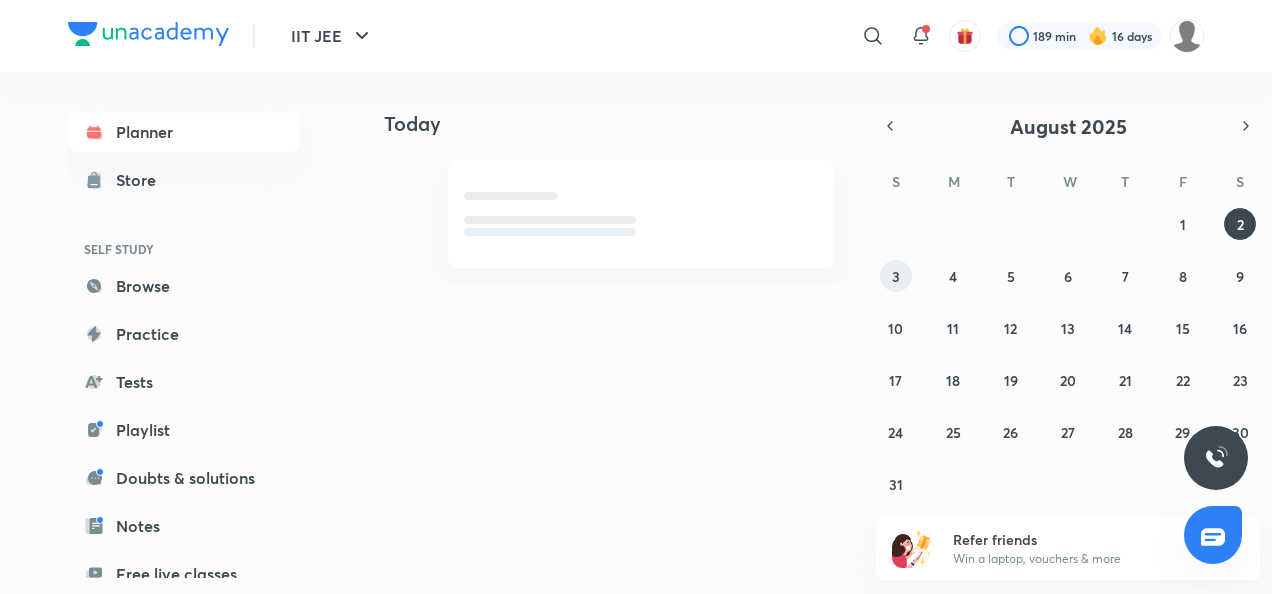 click on "3" at bounding box center [896, 276] 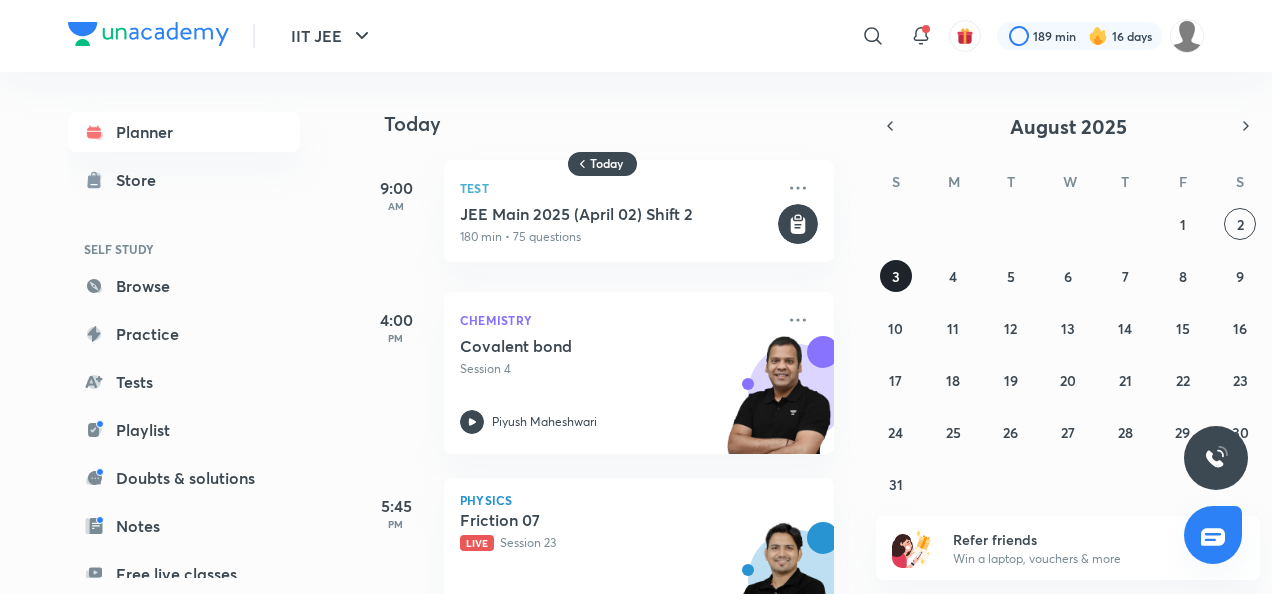 click on "3" at bounding box center (896, 276) 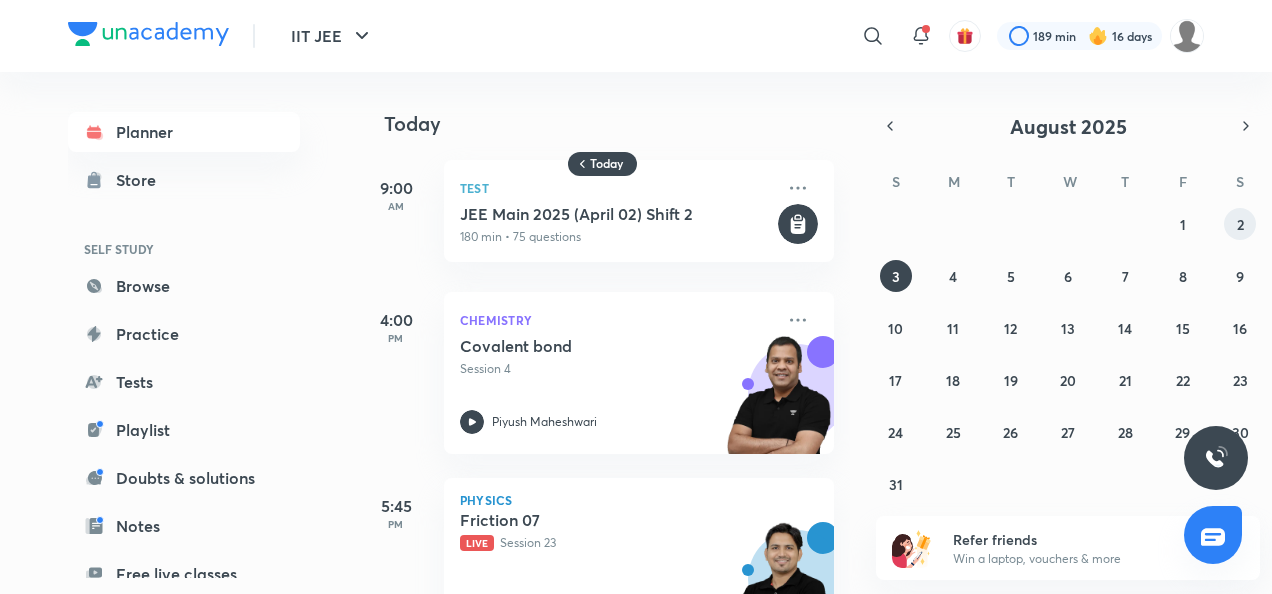 click on "2" at bounding box center (1240, 224) 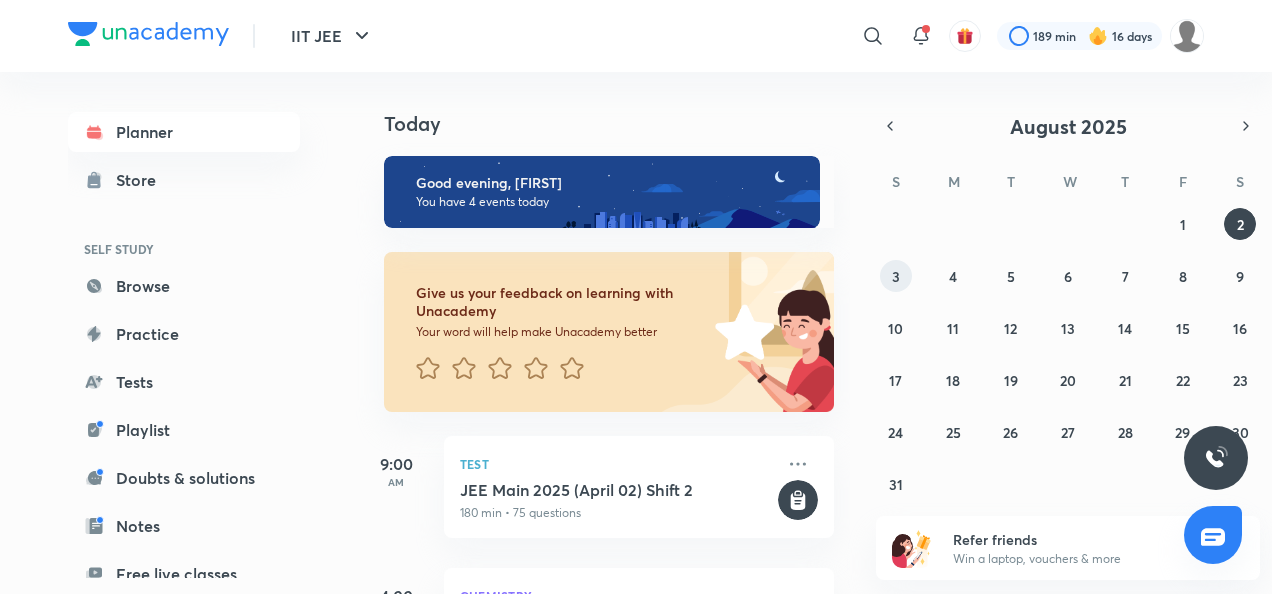 click on "27 28 29 30 31 1 2 3 4 5 6 7 8 9 10 11 12 13 14 15 16 17 18 19 20 21 22 23 24 25 26 27 28 29 30 31 1 2 3 4 5 6" at bounding box center (1068, 354) 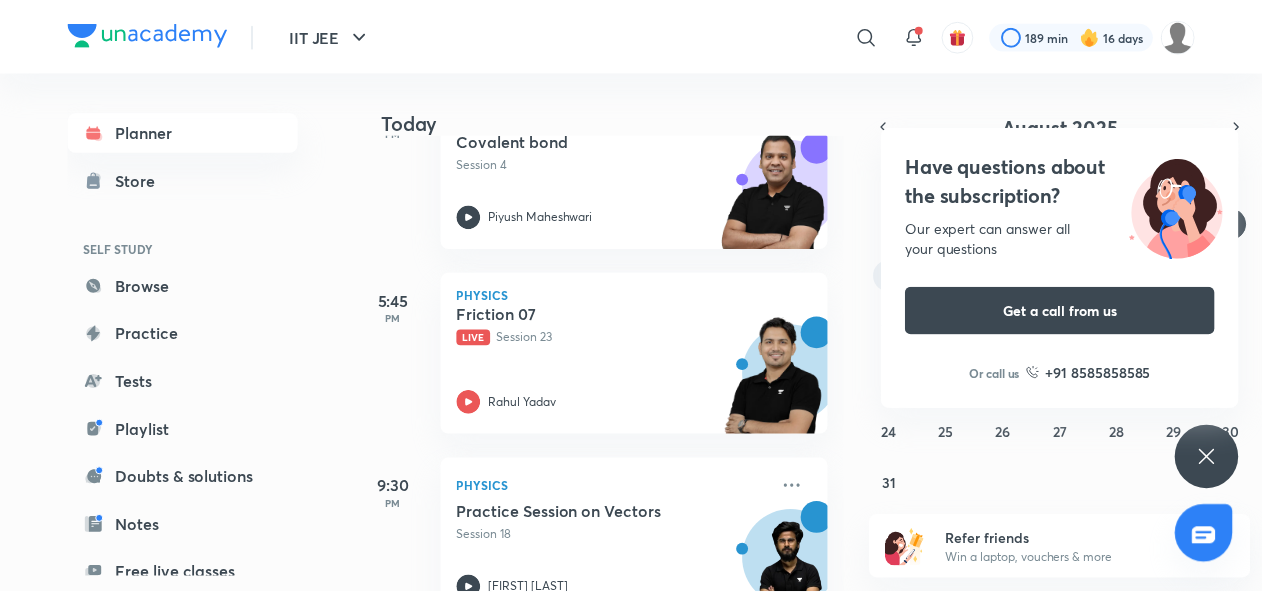 scroll, scrollTop: 488, scrollLeft: 0, axis: vertical 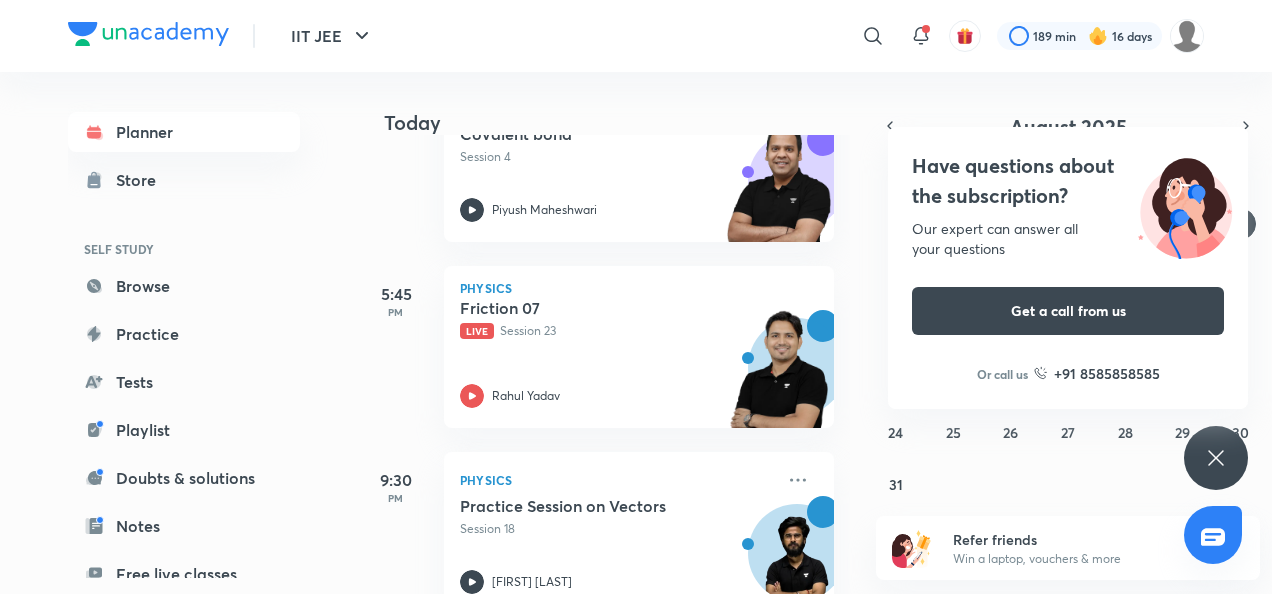 click on "Have questions about the subscription? Our expert can answer all your questions Get a call from us Or call us +91 8585858585" at bounding box center [1216, 458] 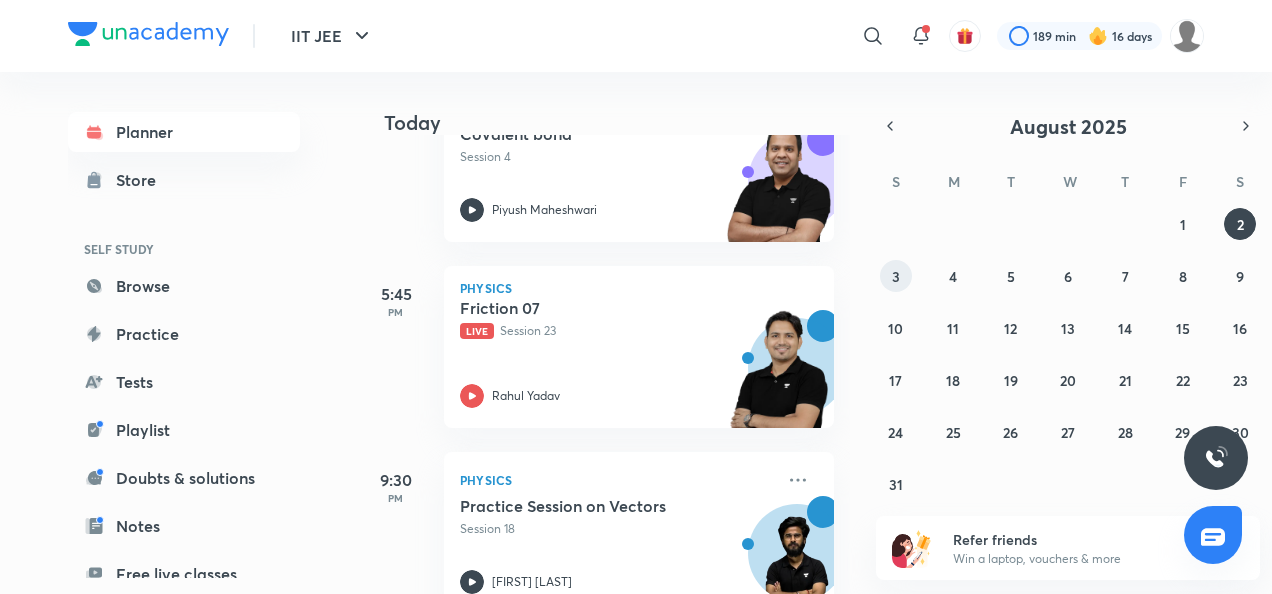 click on "3" at bounding box center (896, 276) 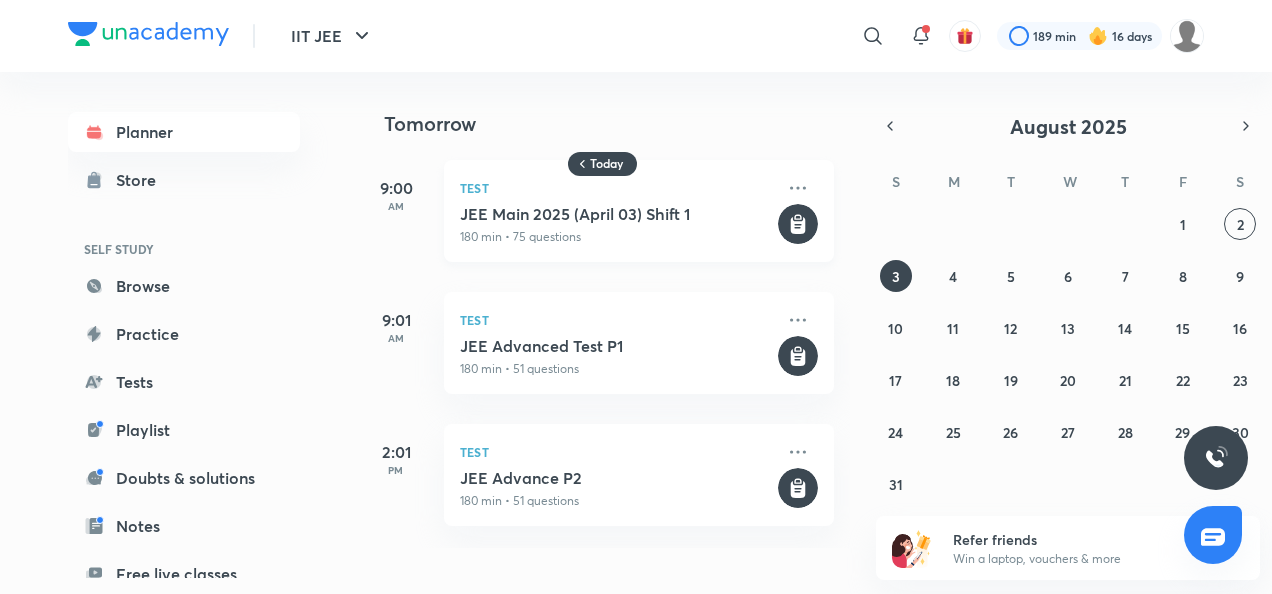 click on "JEE Main 2025 (April 03) Shift 1" at bounding box center (617, 214) 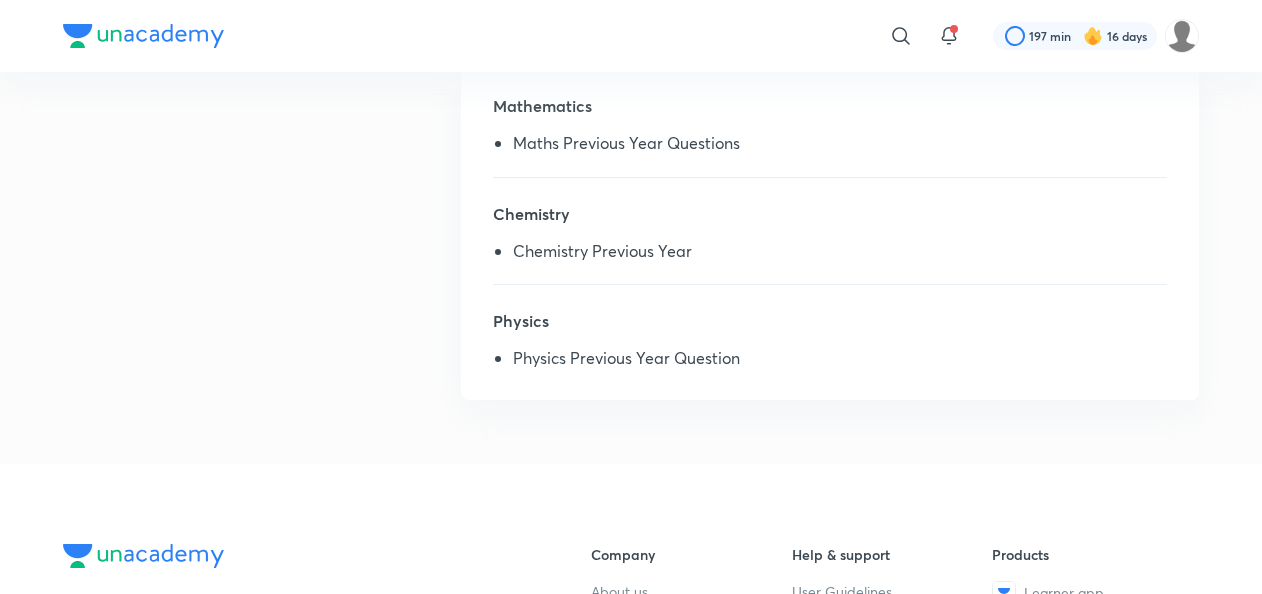 scroll, scrollTop: 573, scrollLeft: 0, axis: vertical 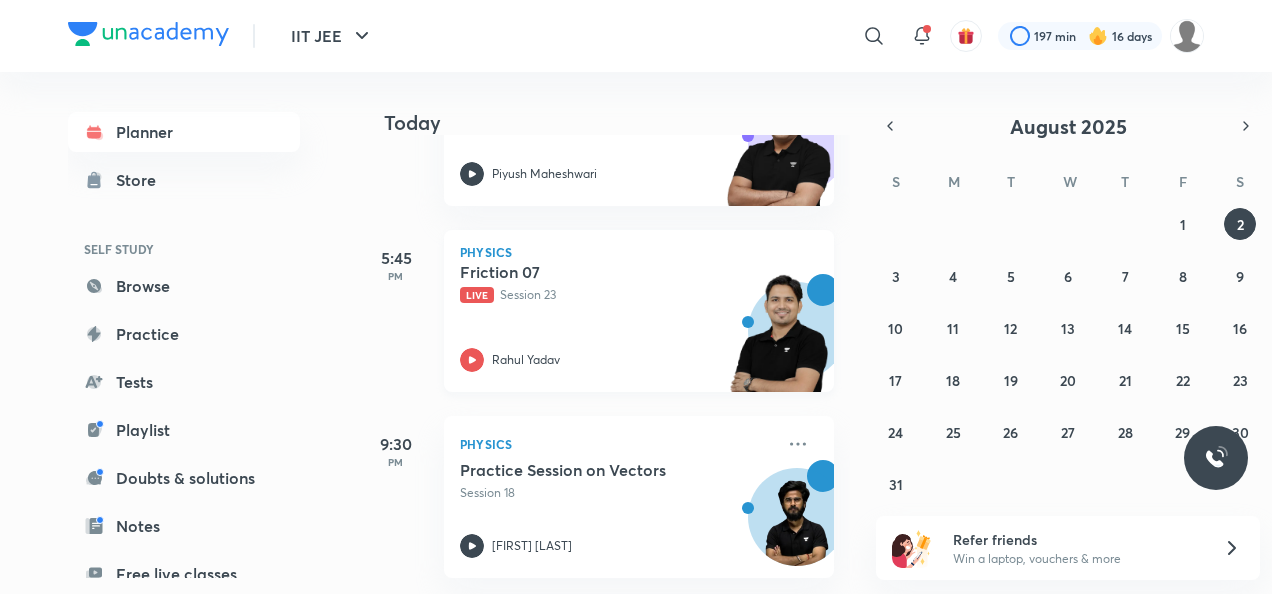 click on "Rahul Yadav" at bounding box center (617, 360) 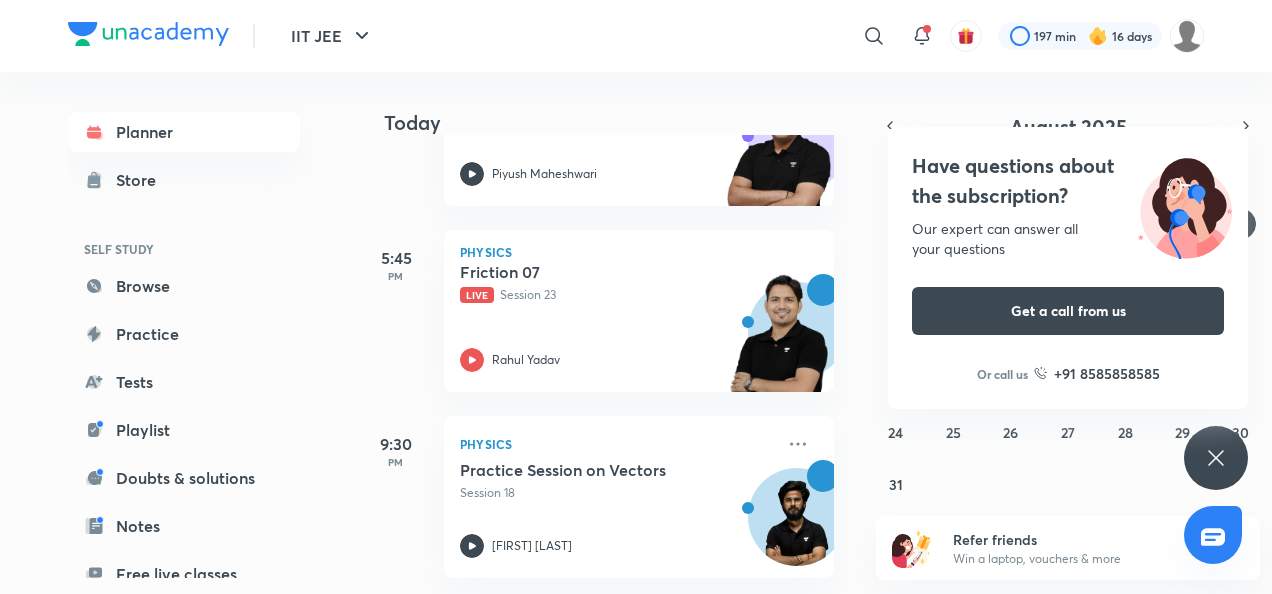 click 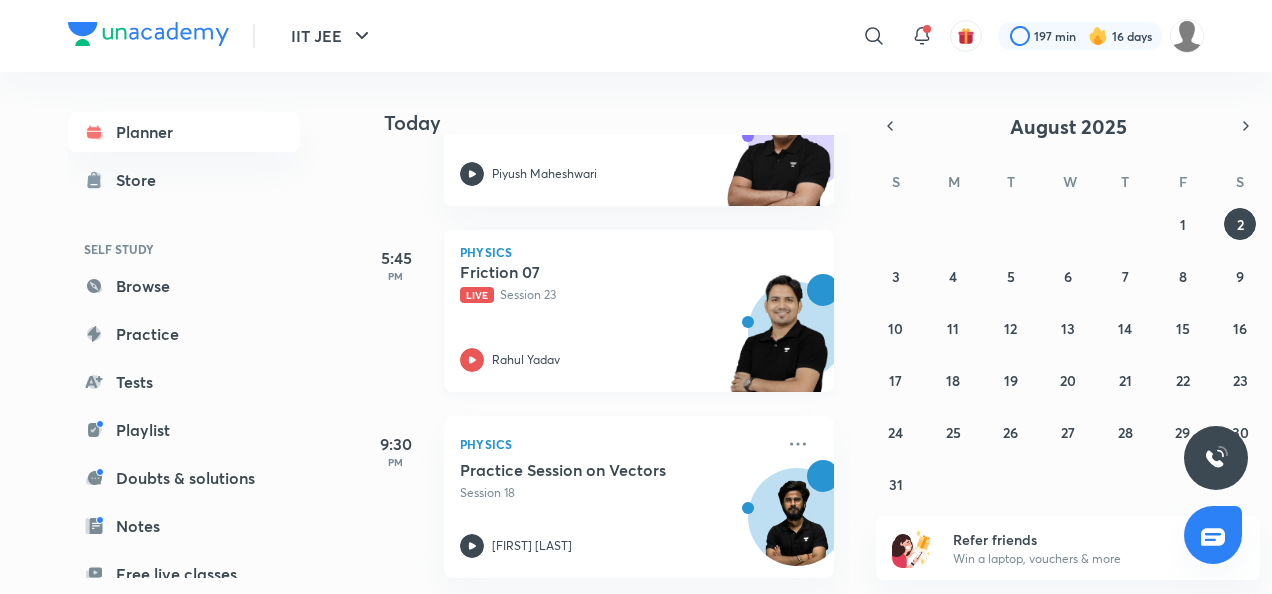 click at bounding box center [472, 360] 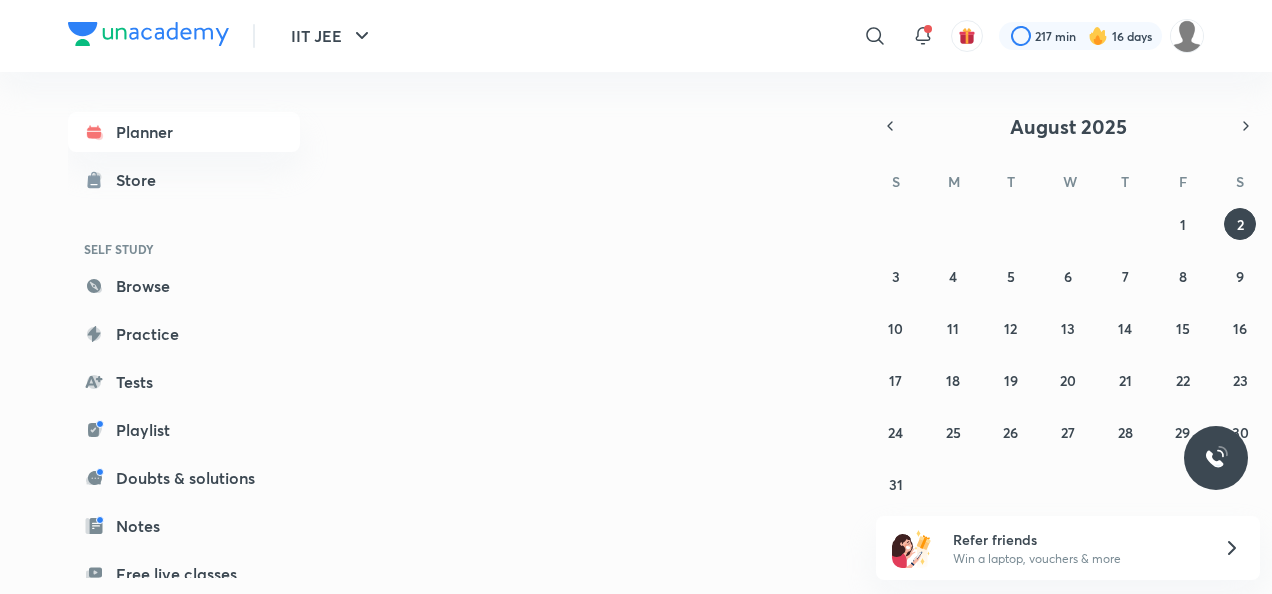 scroll, scrollTop: 0, scrollLeft: 0, axis: both 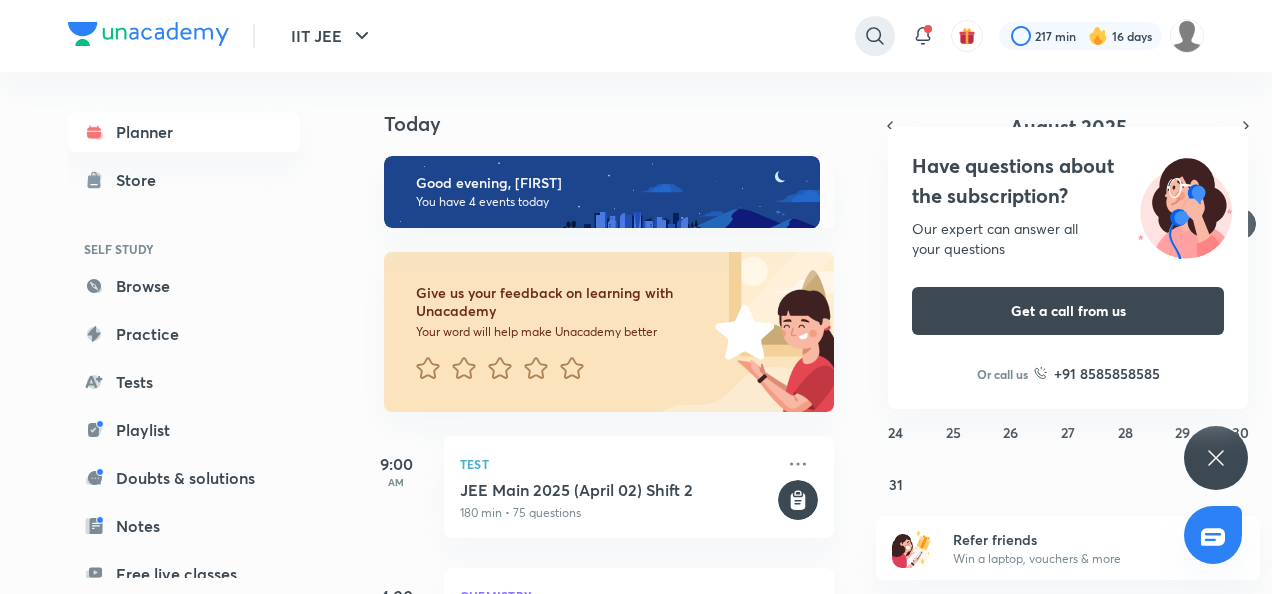 click at bounding box center (875, 36) 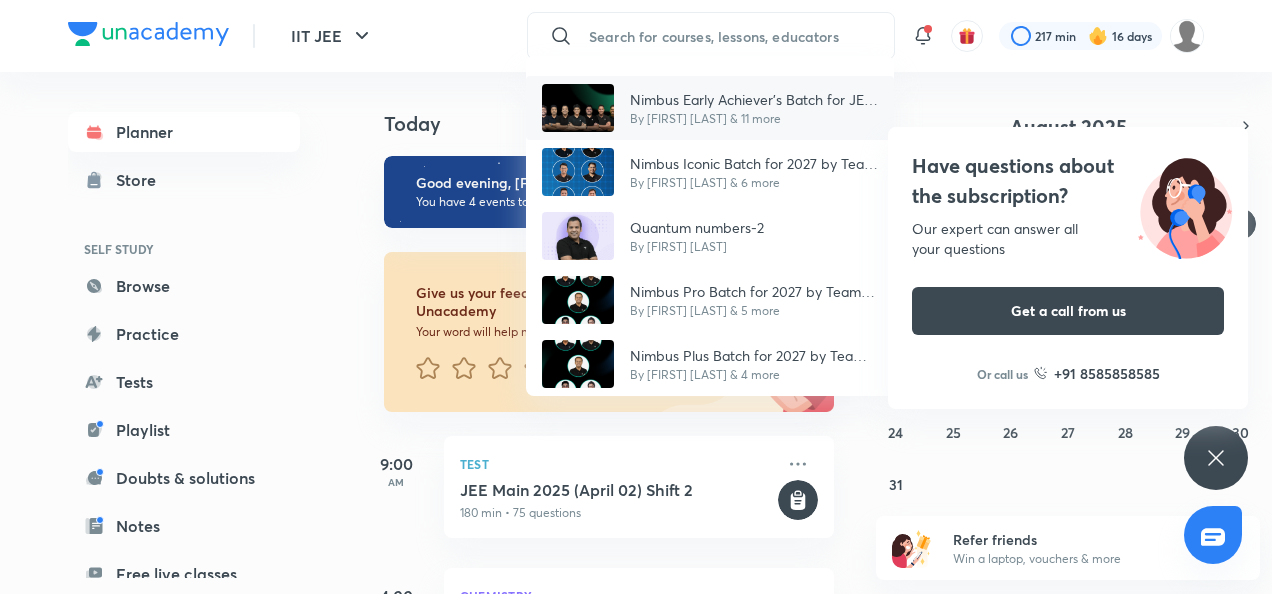 click on "Nimbus Early Achiever’s Batch for JEE Main and Advanced 2027" at bounding box center [754, 99] 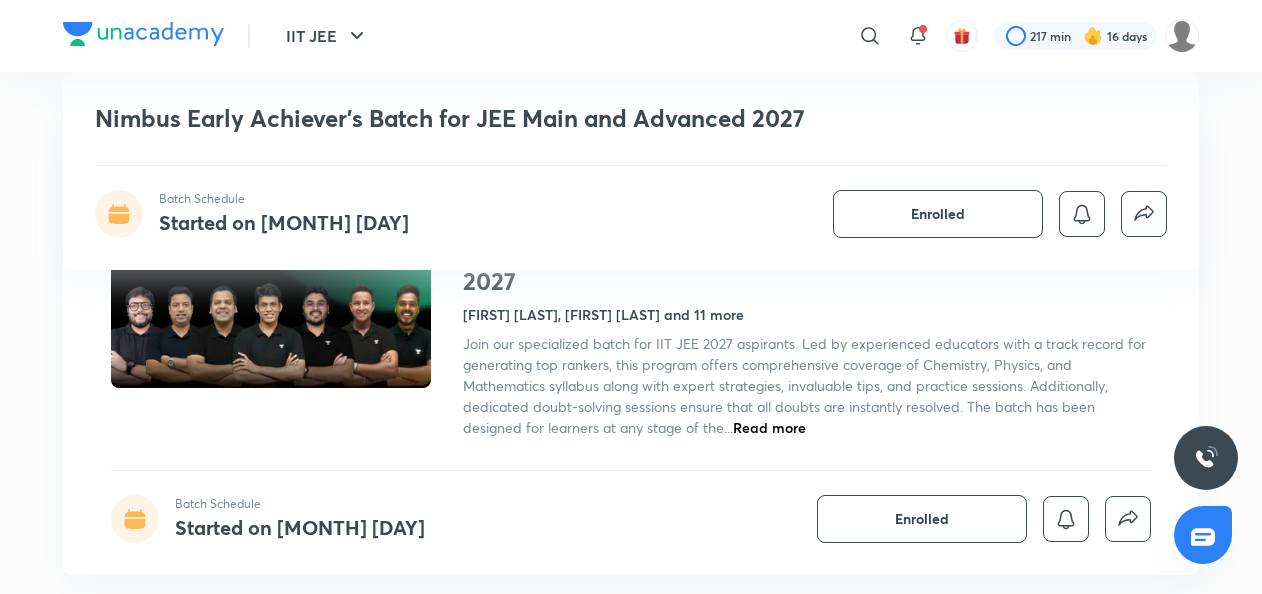 scroll, scrollTop: 520, scrollLeft: 0, axis: vertical 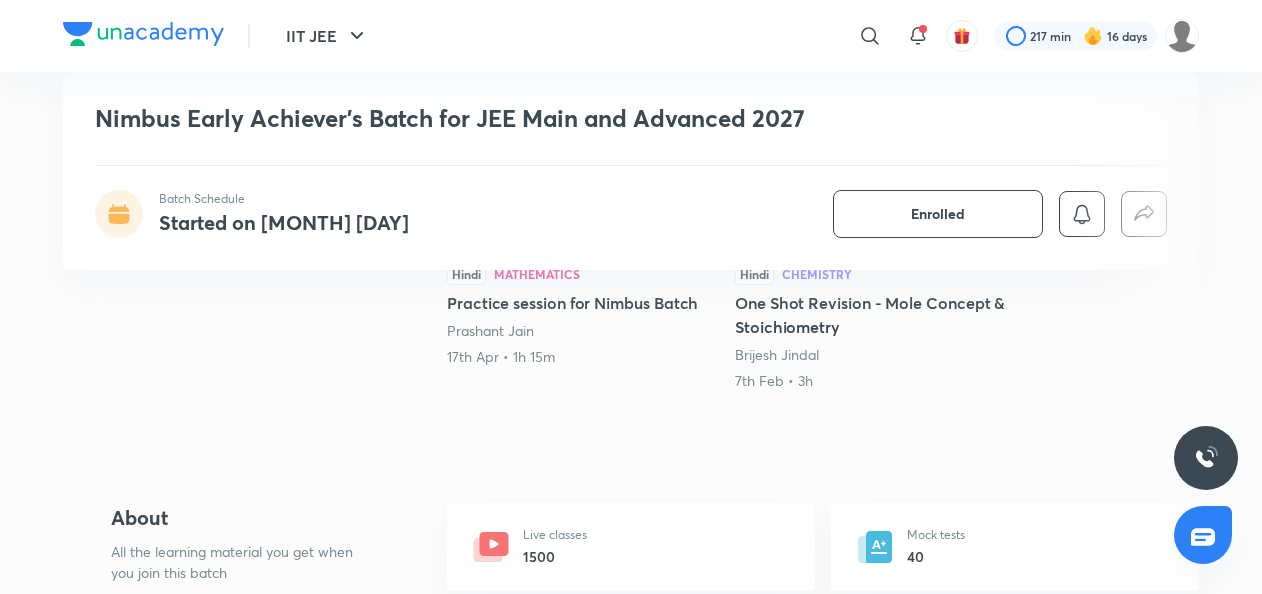 click at bounding box center (1135, 243) 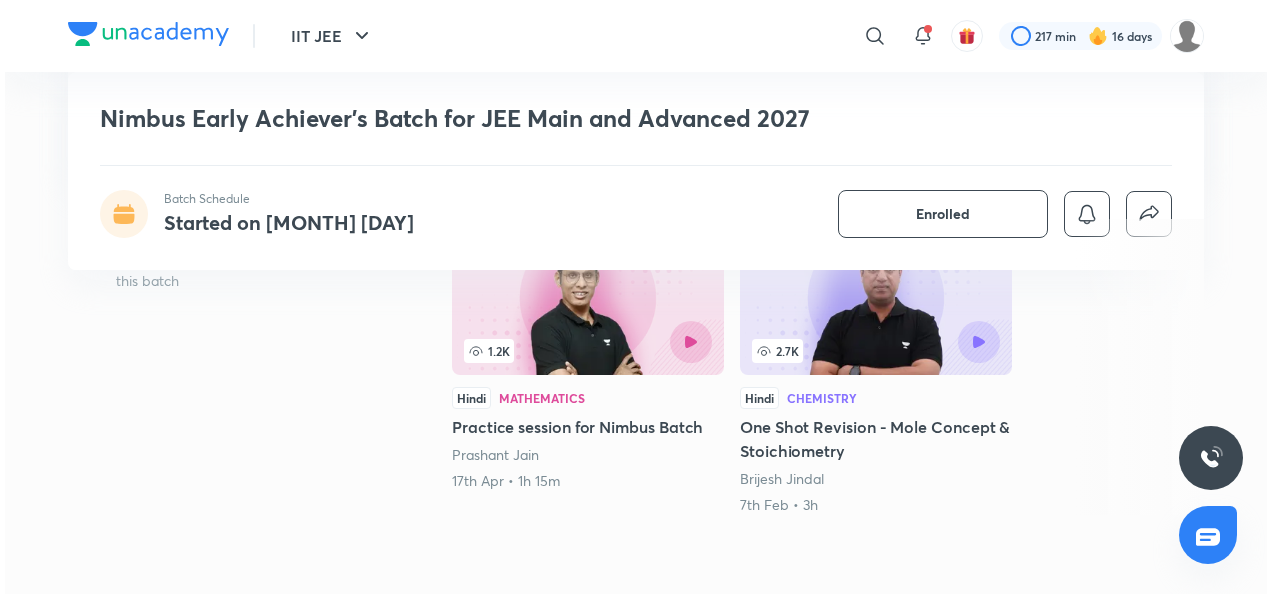 scroll, scrollTop: 374, scrollLeft: 0, axis: vertical 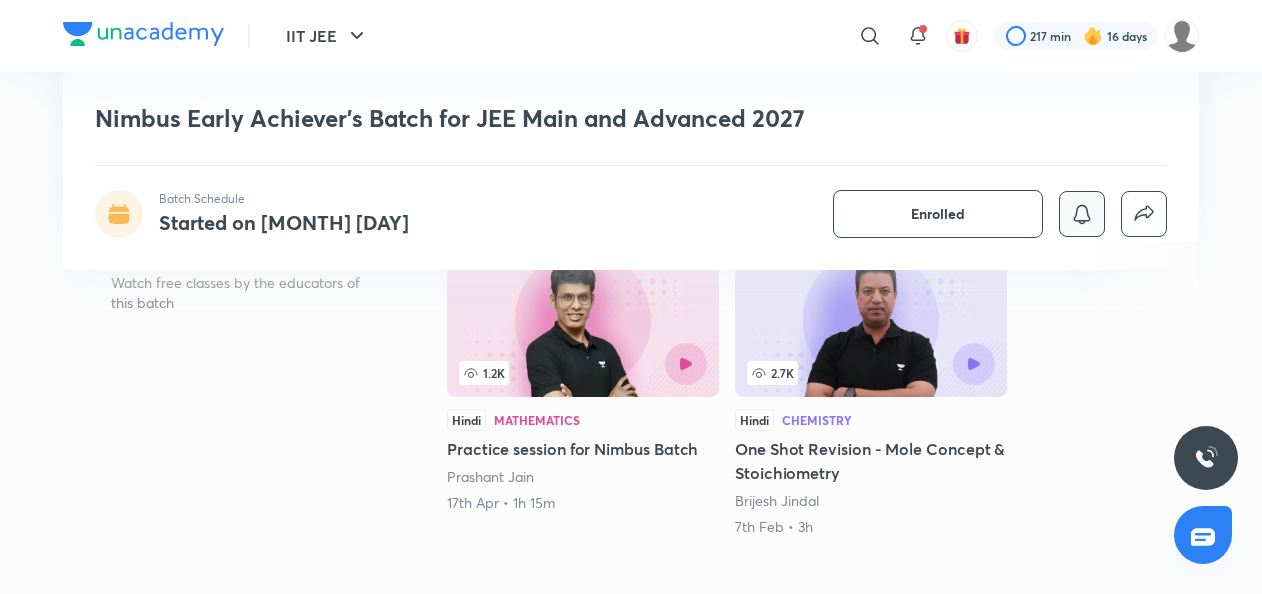 click 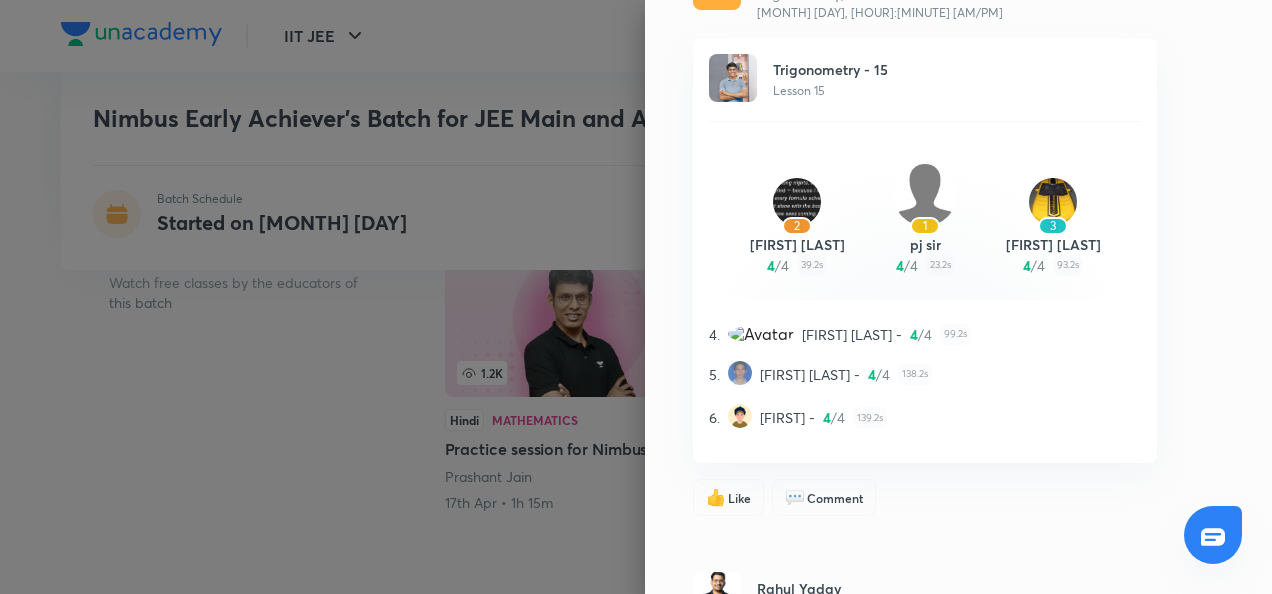 scroll, scrollTop: 0, scrollLeft: 0, axis: both 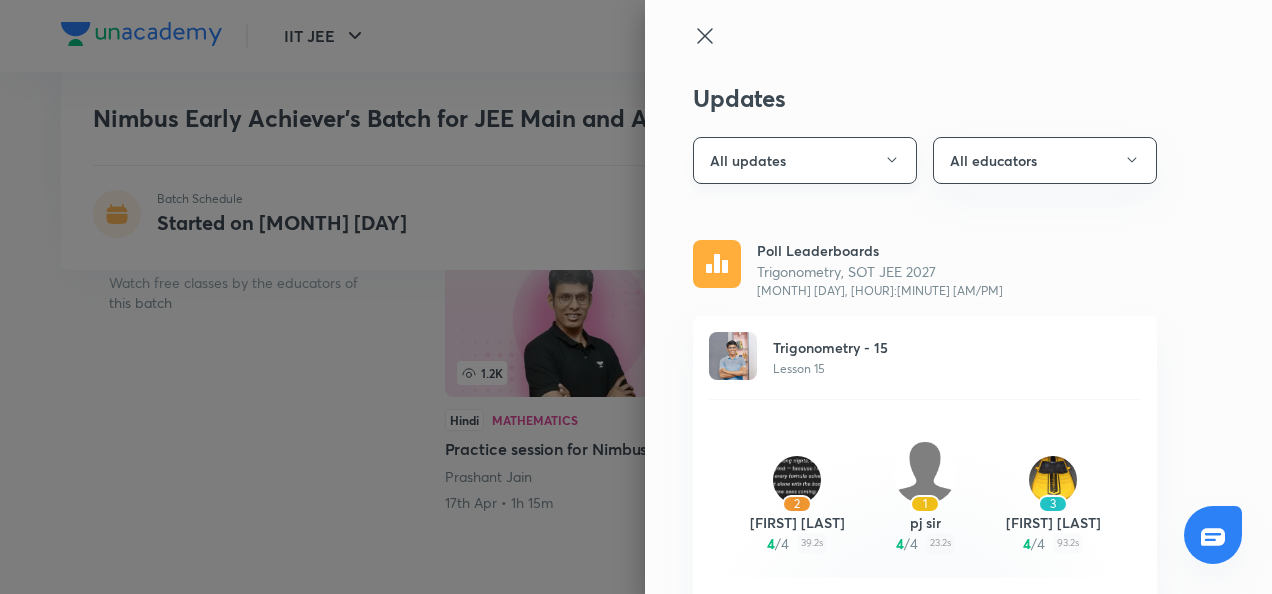 click on "All updates" at bounding box center (805, 160) 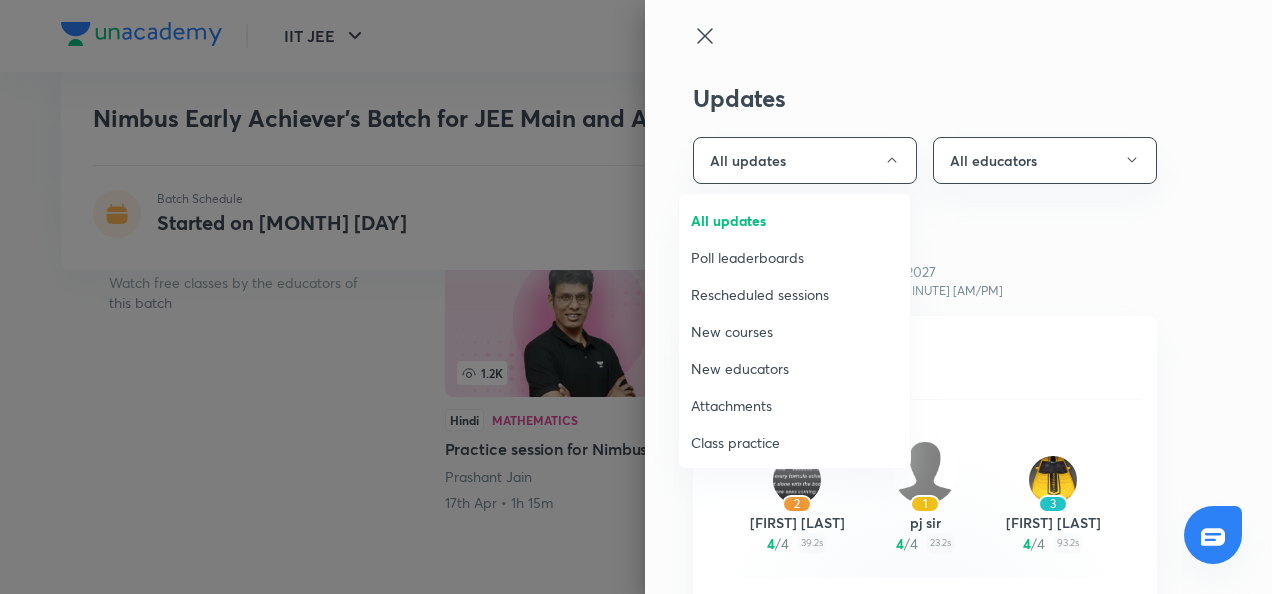 click on "Attachments" at bounding box center (794, 405) 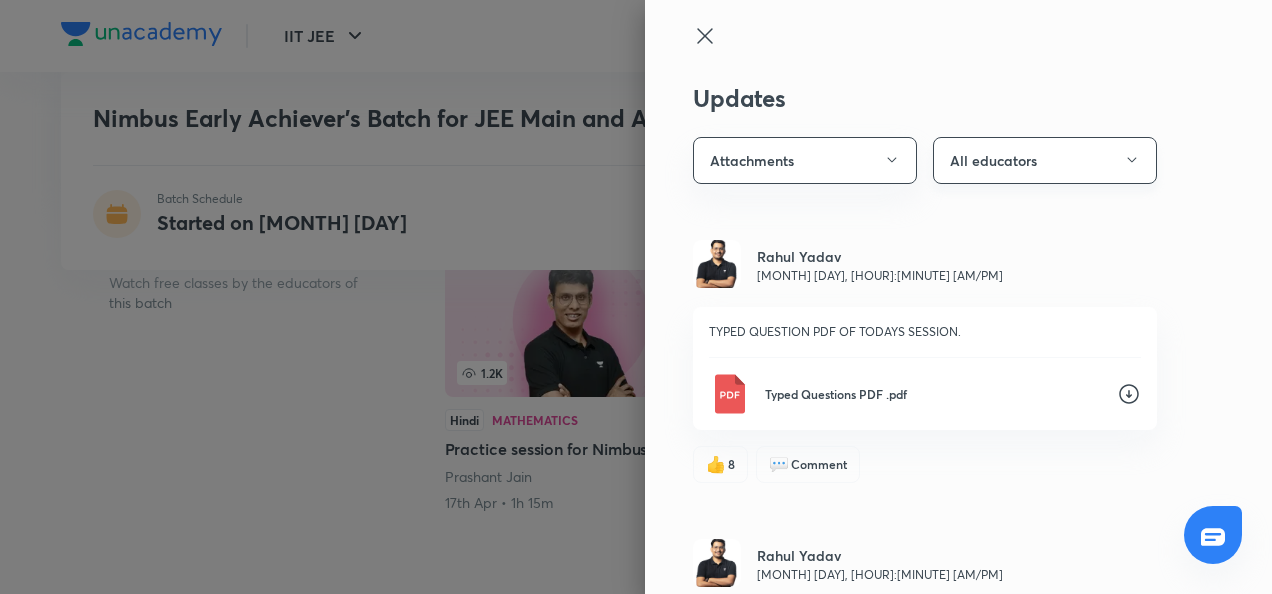 click on "All educators" at bounding box center [1045, 160] 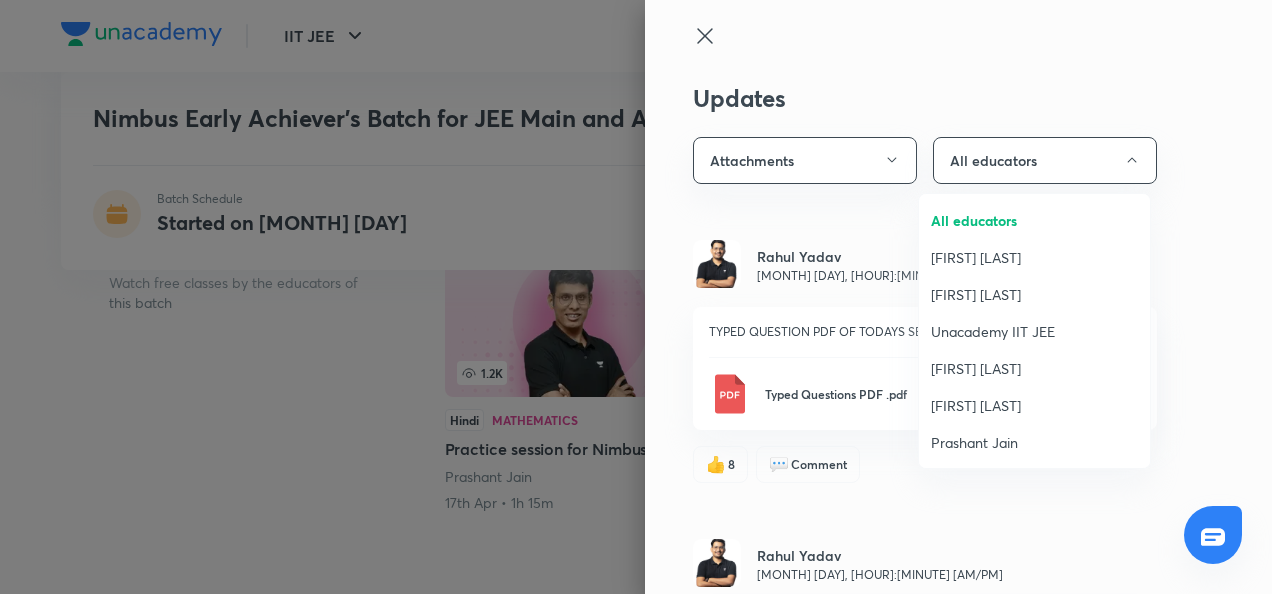 click on "Prashant Jain" at bounding box center (1034, 442) 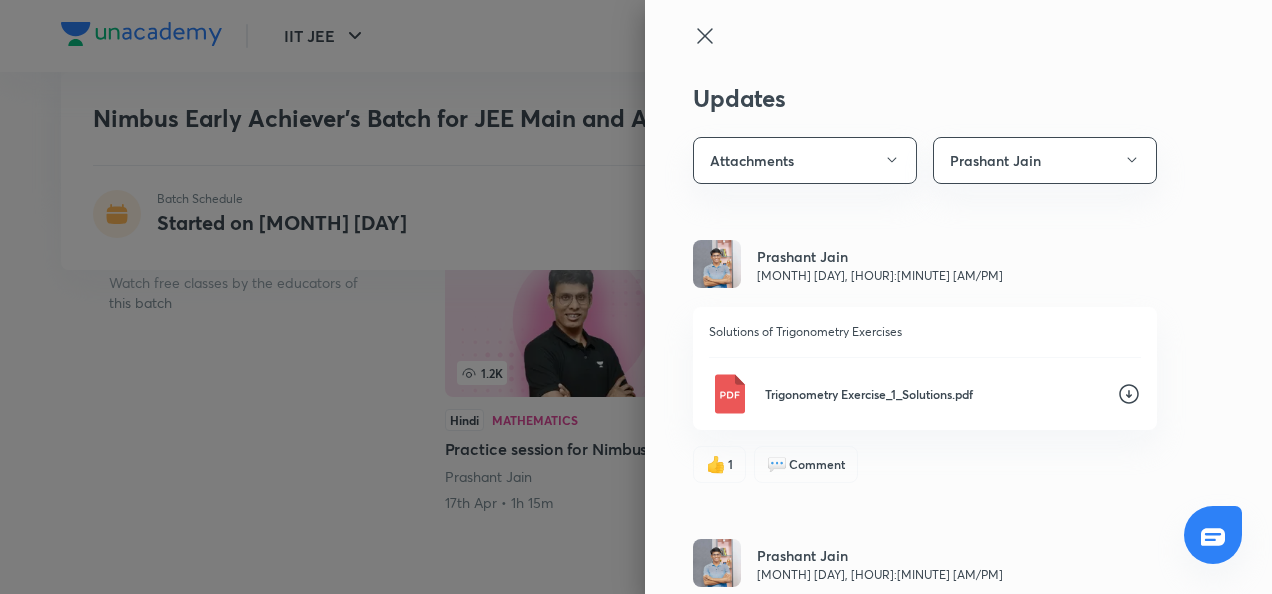 scroll, scrollTop: 519, scrollLeft: 0, axis: vertical 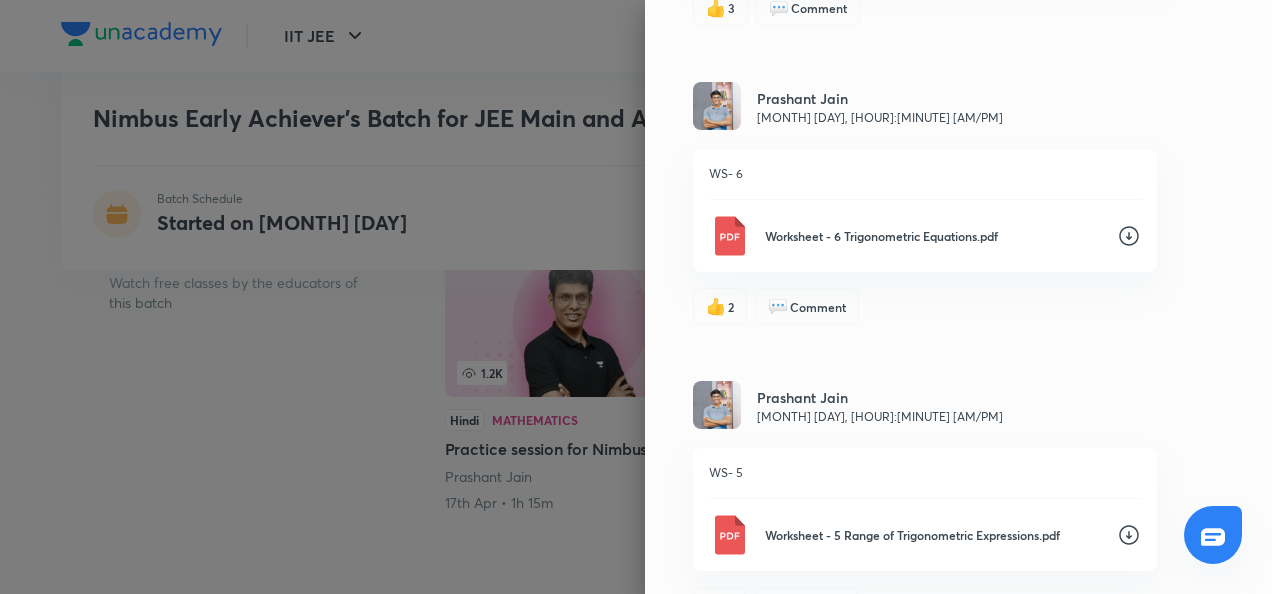 click 